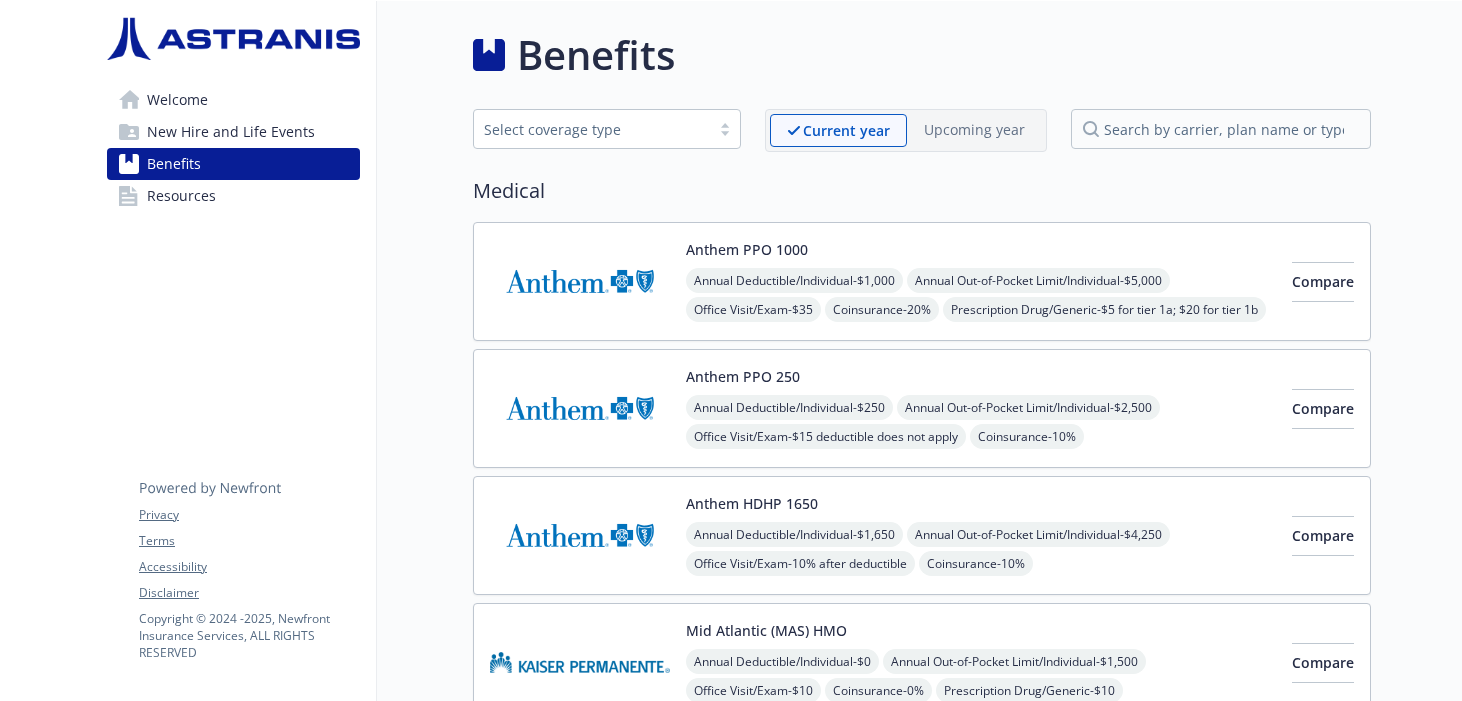 scroll, scrollTop: 0, scrollLeft: 0, axis: both 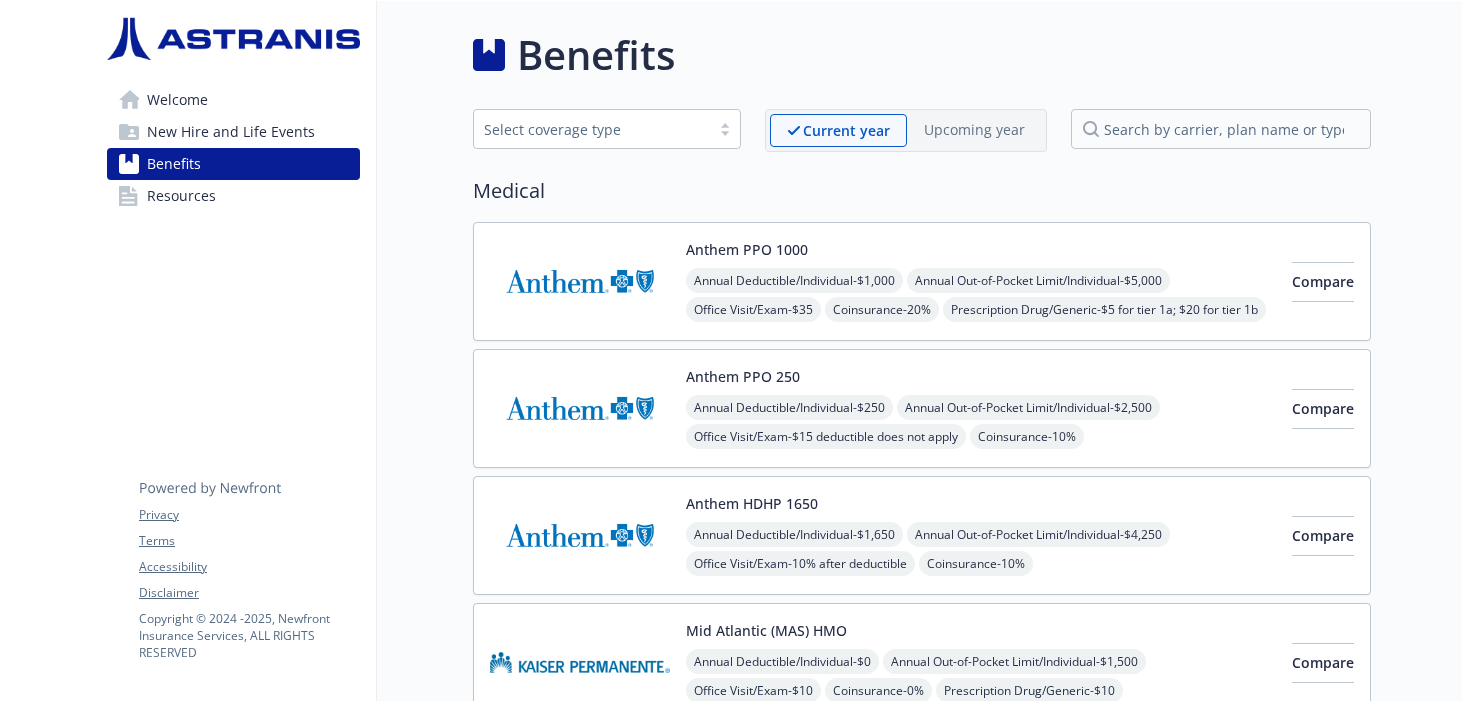 click on "Benefits Select coverage type Current year Upcoming year Medical Anthem PPO 1000 Annual Deductible/Individual - $1,000 Annual Out-of-Pocket Limit/Individual - $5,000 Office Visit/Exam - $35 Coinsurance - 20% Prescription Drug/Generic - $5 for tier 1a; $20 for tier 1b Prescription Drug/Brand Formulary - $30 Prescription Drug/Brand Non-Formulary - $50 Prescription Drug/Specialty - 30% up to $250 Compare Anthem PPO 250 Annual Deductible/Individual - $250 Annual Out-of-Pocket Limit/Individual - $2,500 Office Visit/Exam - $15 deductible does not apply Coinsurance - 10% Prescription Drug/Generic - $5 for tier 1a; $15 for tier 1b, deductible does not apply Prescription Drug/Brand Formulary - $30 deductible does not apply Prescription Drug/Brand Non-Formulary - $50 deductible does not apply Prescription Drug/Specialty - 30% up to $250, deductible does not apply Compare Anthem HDHP 1650 Annual Deductible/Individual - $1,650 Annual Out-of-Pocket Limit/Individual - $4,250 - - 10%" at bounding box center [874, 1289] 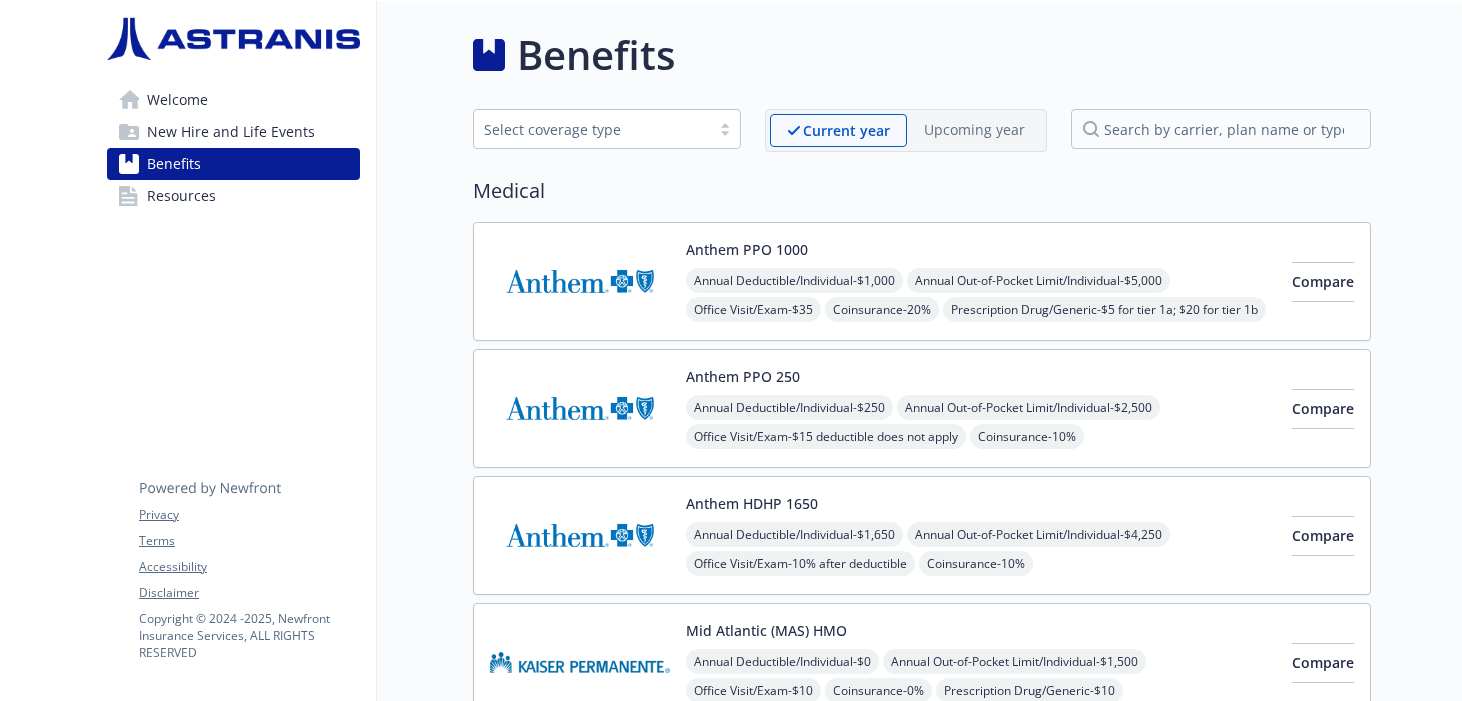 click on "Benefits Select coverage type Current year Upcoming year Medical Anthem PPO 1000 Annual Deductible/Individual - $1,000 Annual Out-of-Pocket Limit/Individual - $5,000 Office Visit/Exam - $35 Coinsurance - 20% Prescription Drug/Generic - $5 for tier 1a; $20 for tier 1b Prescription Drug/Brand Formulary - $30 Prescription Drug/Brand Non-Formulary - $50 Prescription Drug/Specialty - 30% up to $250 Compare Anthem PPO 250 Annual Deductible/Individual - $250 Annual Out-of-Pocket Limit/Individual - $2,500 Office Visit/Exam - $15 deductible does not apply Coinsurance - 10% Prescription Drug/Generic - $5 for tier 1a; $15 for tier 1b, deductible does not apply Prescription Drug/Brand Formulary - $30 deductible does not apply Prescription Drug/Brand Non-Formulary - $50 deductible does not apply Prescription Drug/Specialty - 30% up to $250, deductible does not apply Compare Anthem HDHP 1650 Annual Deductible/Individual - $1,650 Annual Out-of-Pocket Limit/Individual - $4,250 - - 10%" at bounding box center [874, 1289] 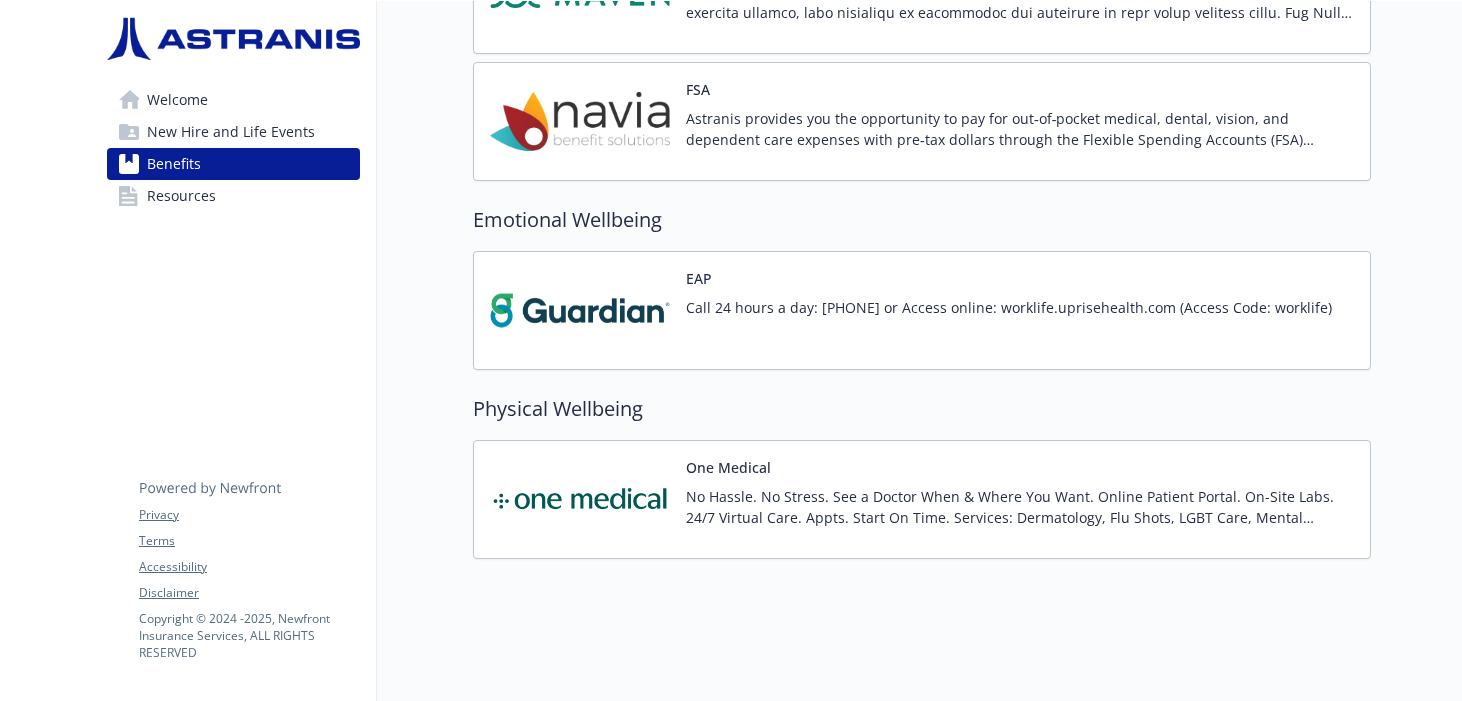scroll, scrollTop: 1996, scrollLeft: 0, axis: vertical 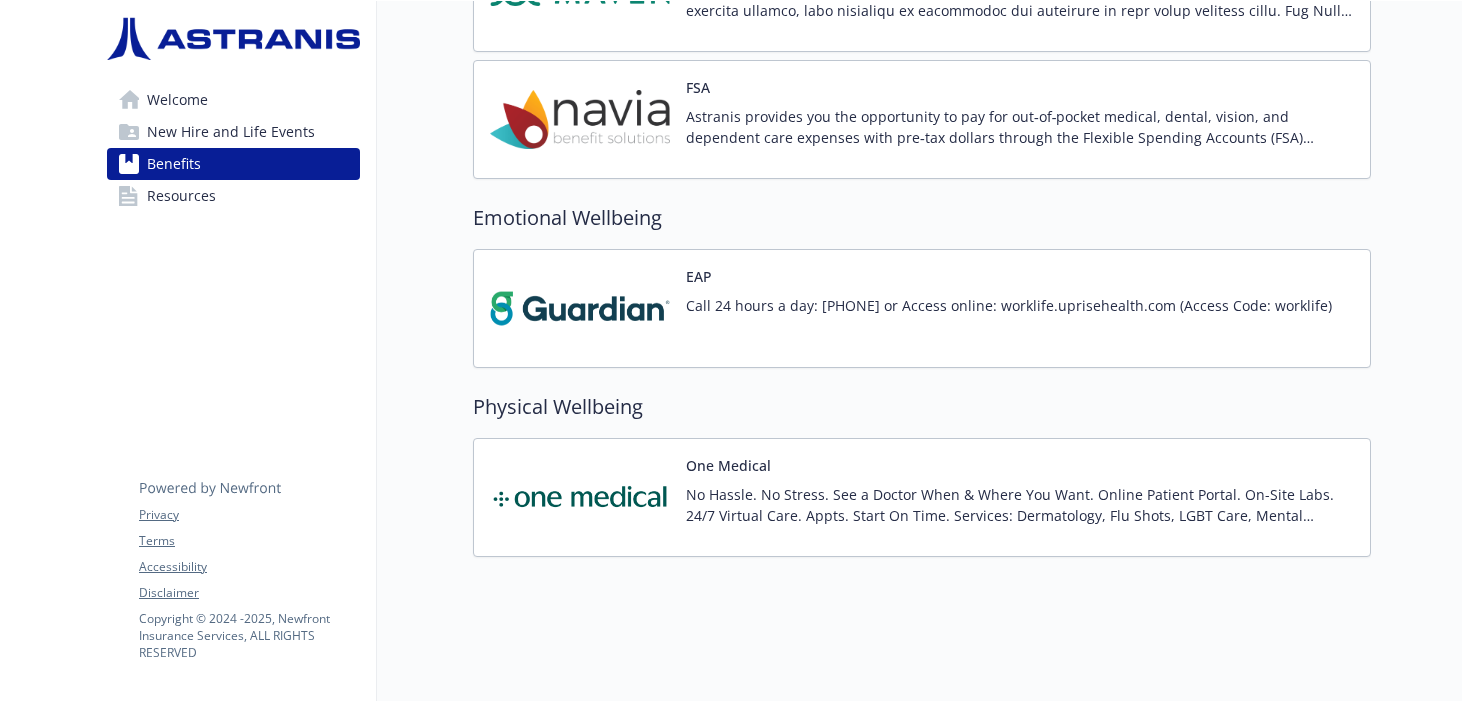 click on "New Hire and Life Events" at bounding box center (231, 132) 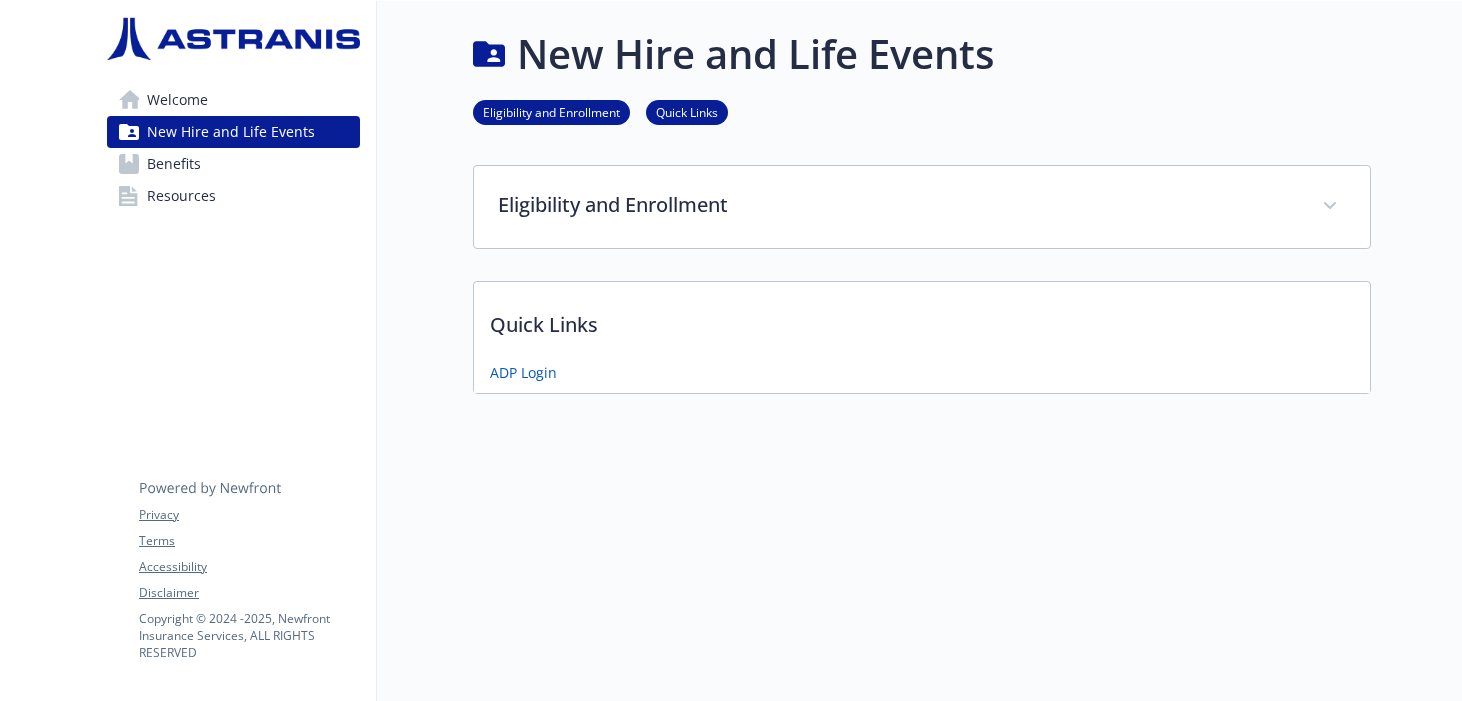 click on "Welcome" at bounding box center (233, 100) 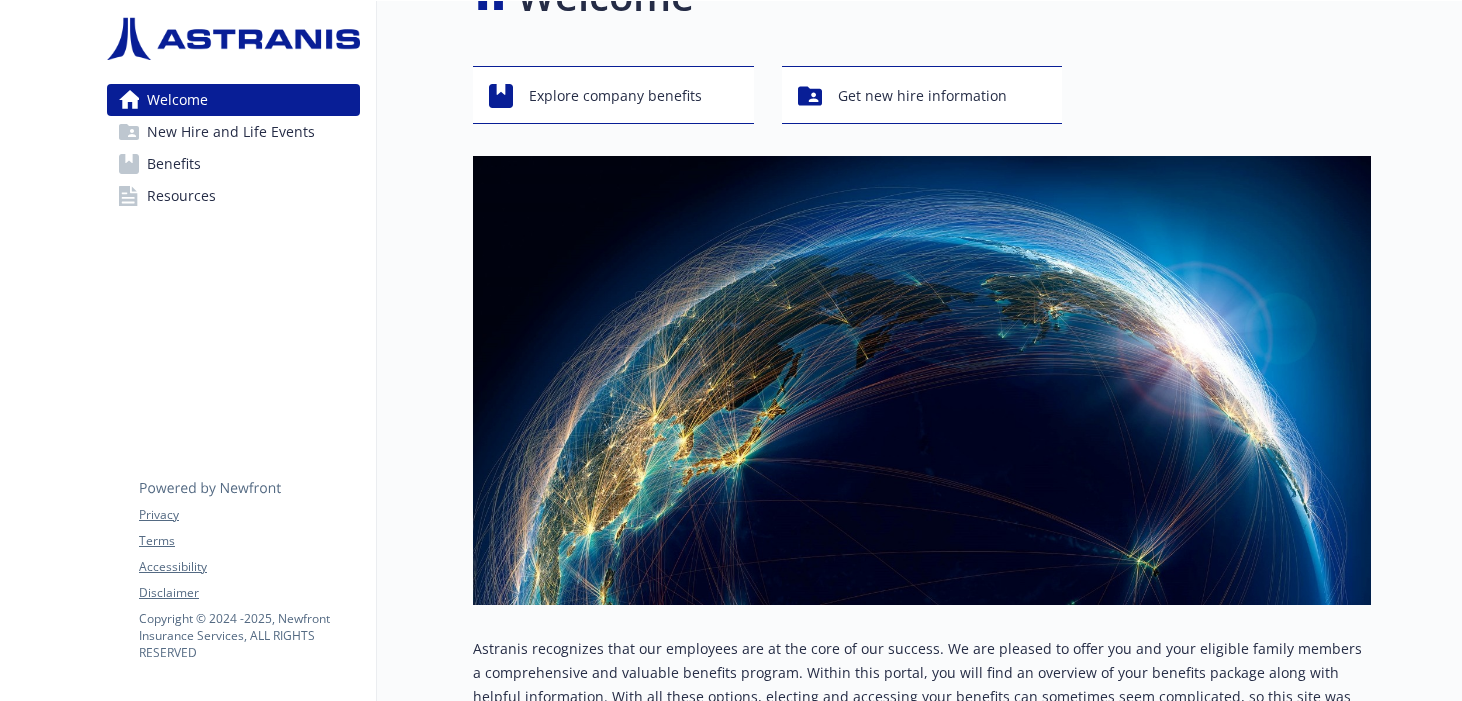 scroll, scrollTop: 0, scrollLeft: 0, axis: both 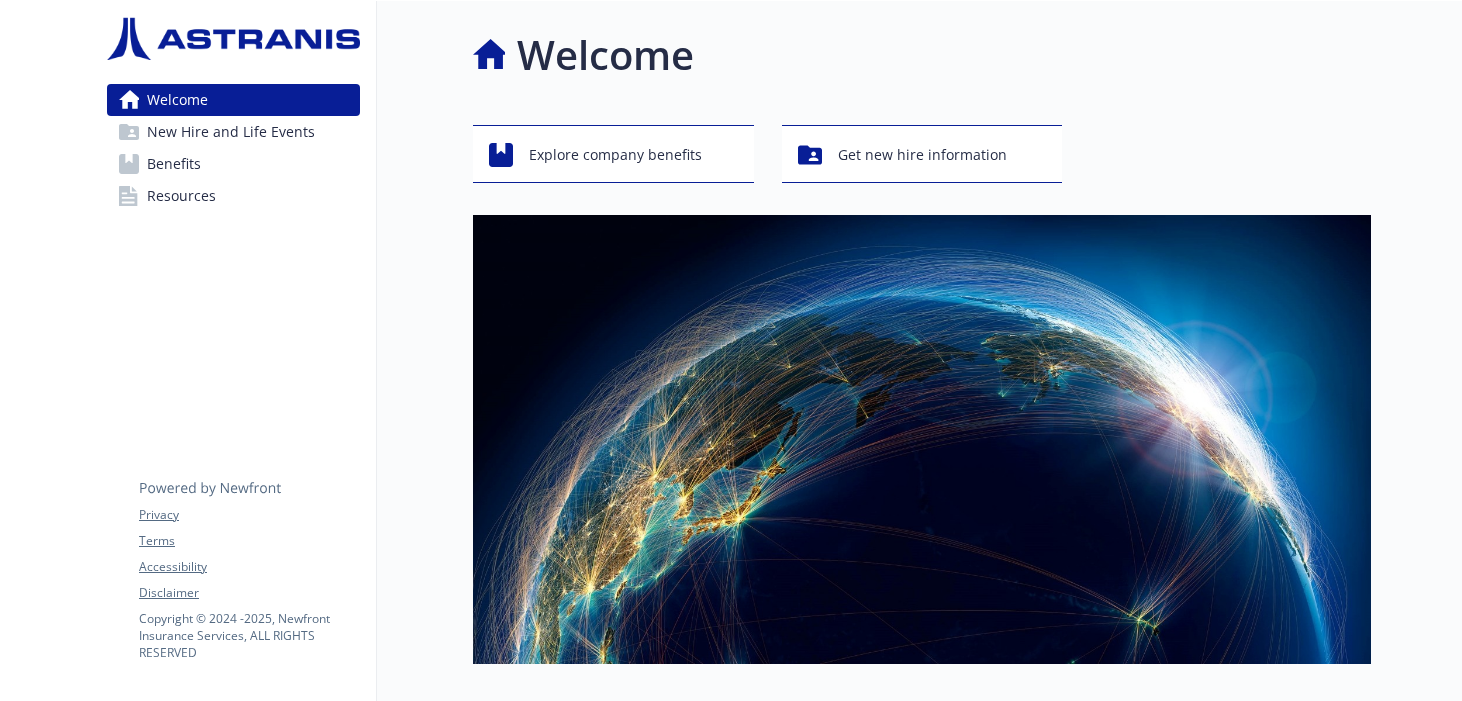 click on "Resources" at bounding box center (181, 196) 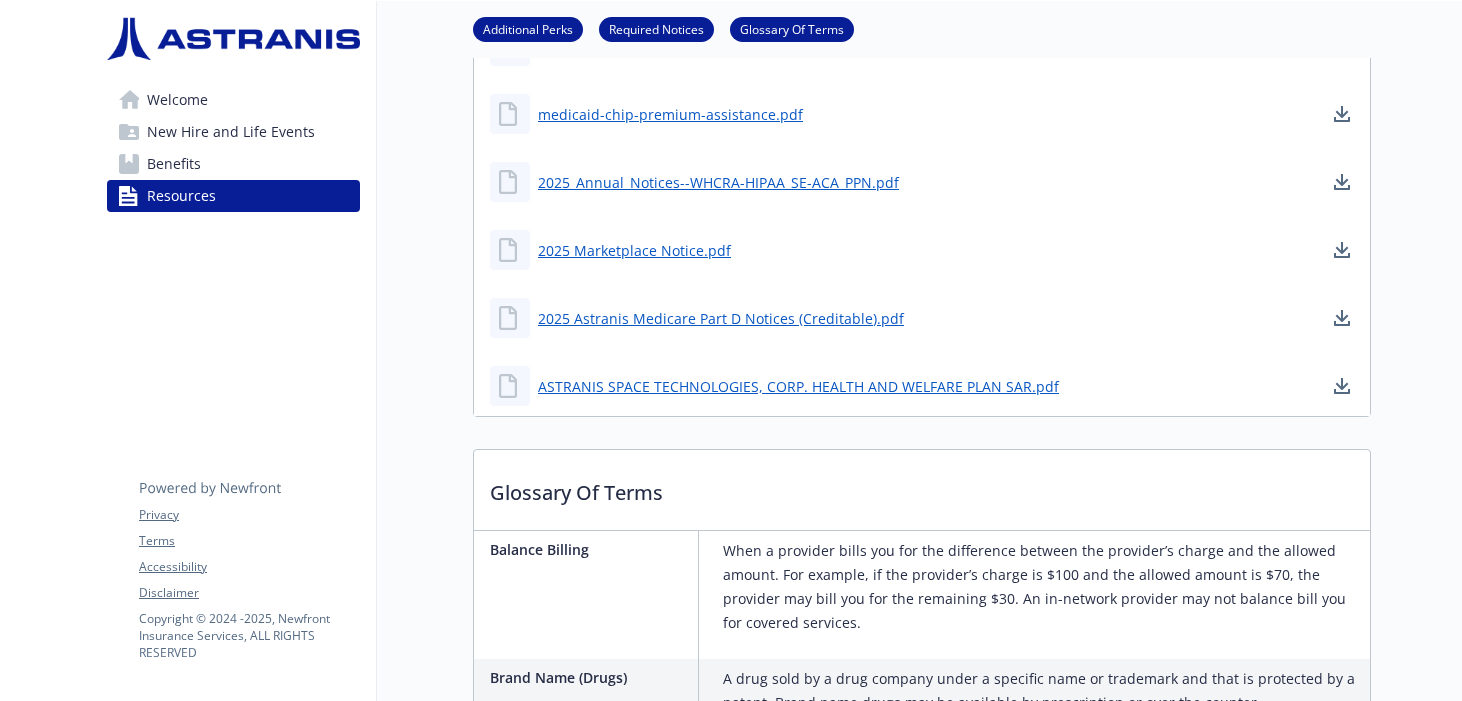 scroll, scrollTop: 423, scrollLeft: 0, axis: vertical 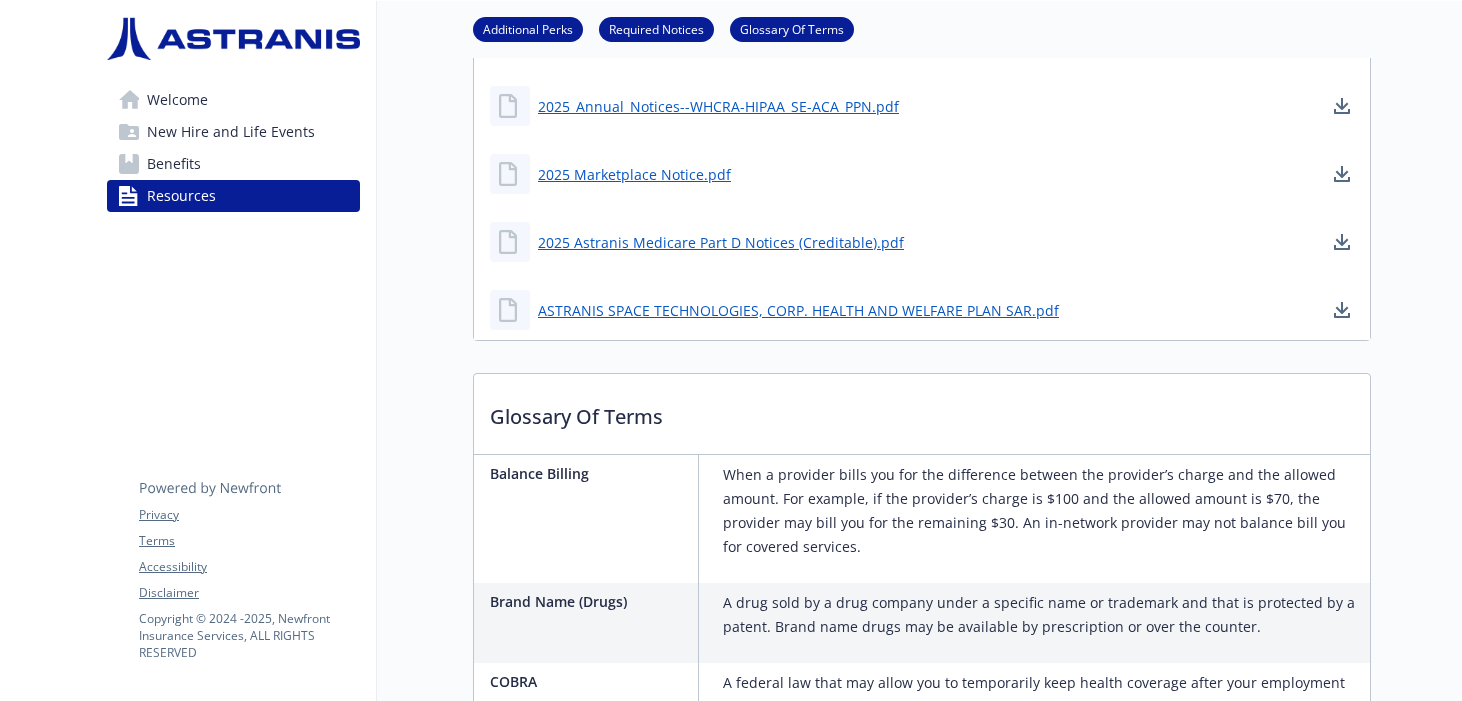 click on "Benefits" at bounding box center [233, 164] 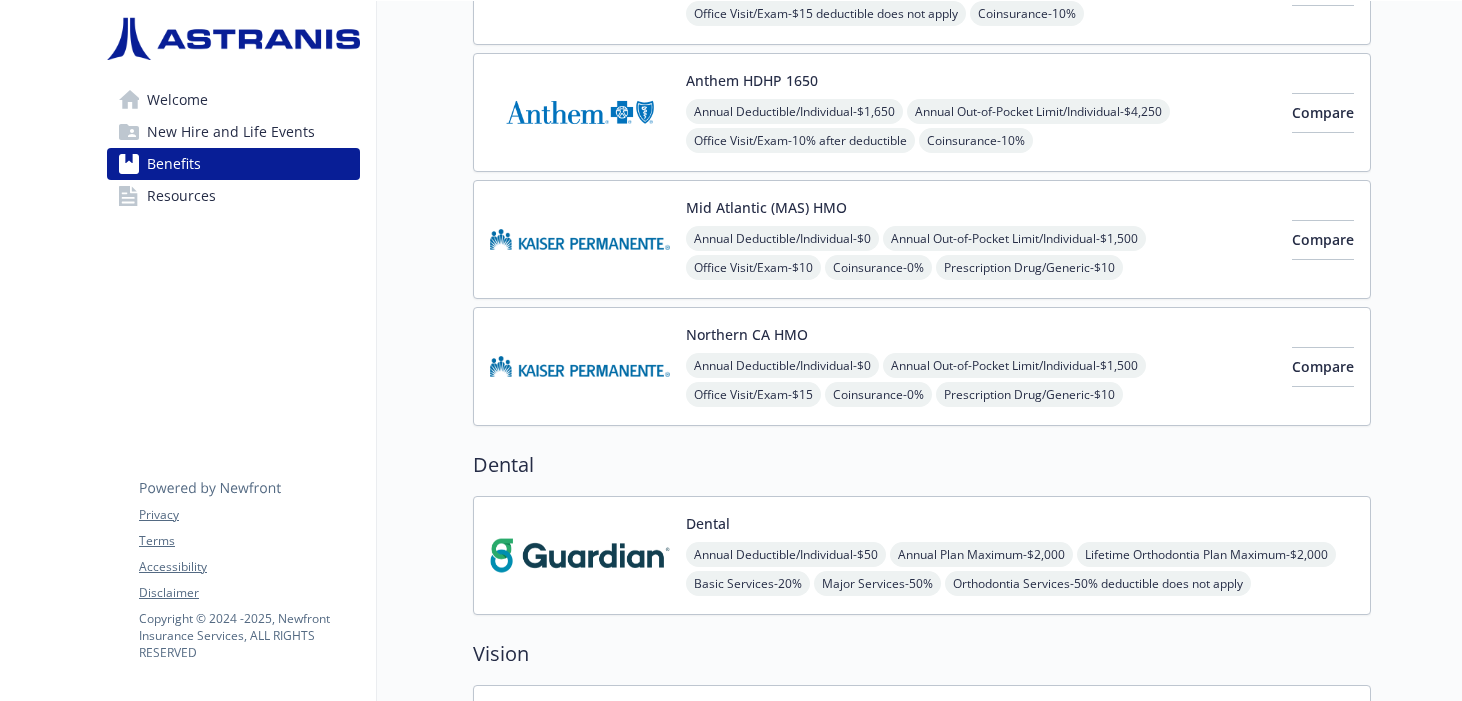 scroll, scrollTop: 0, scrollLeft: 0, axis: both 